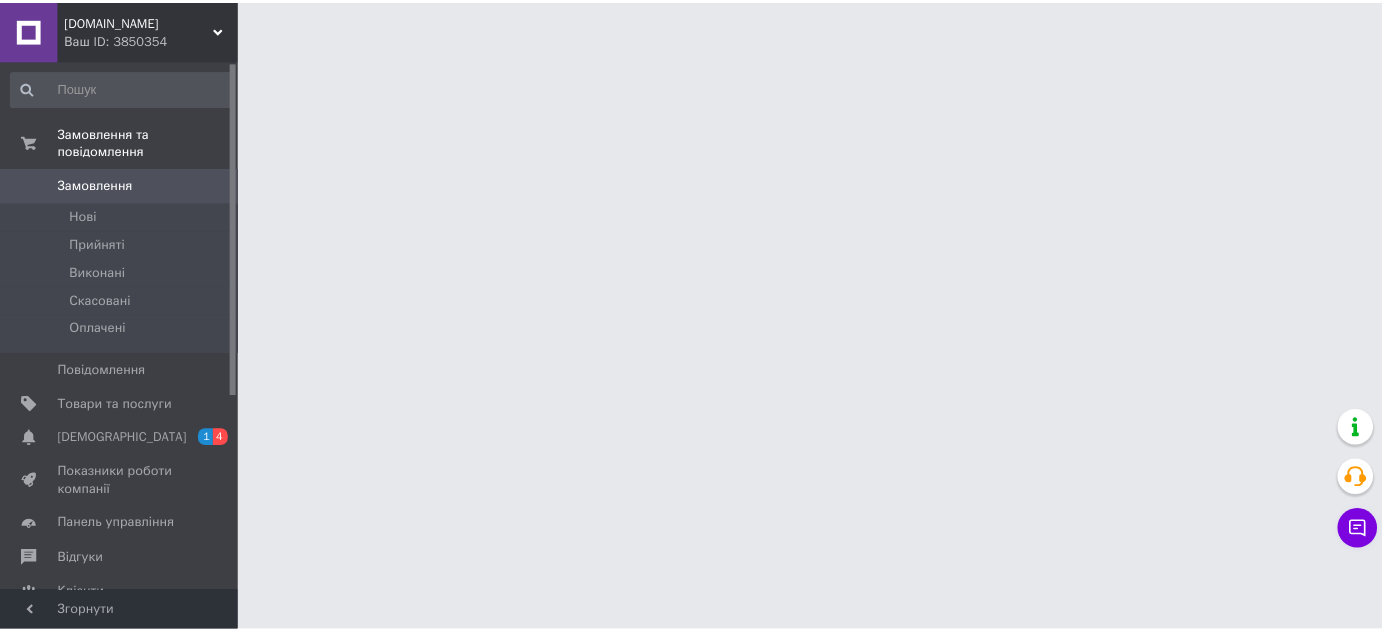 scroll, scrollTop: 0, scrollLeft: 0, axis: both 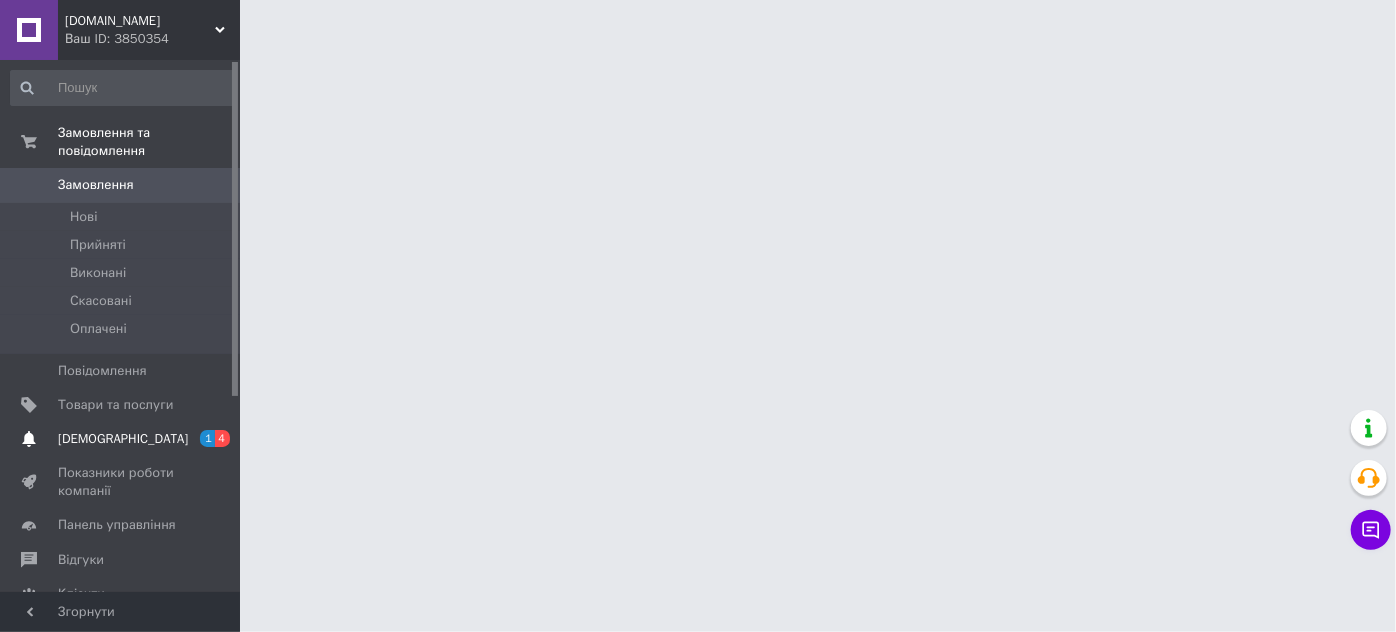click on "[DEMOGRAPHIC_DATA]" at bounding box center [121, 439] 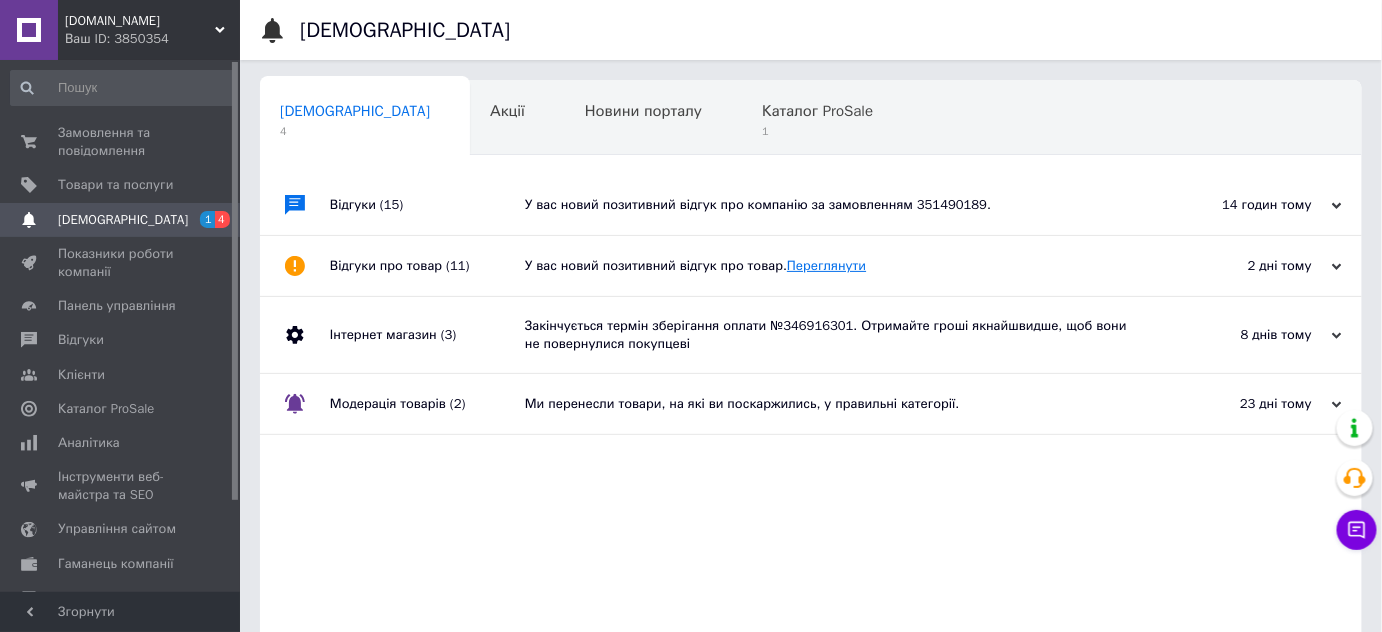 click on "Переглянути" at bounding box center [826, 265] 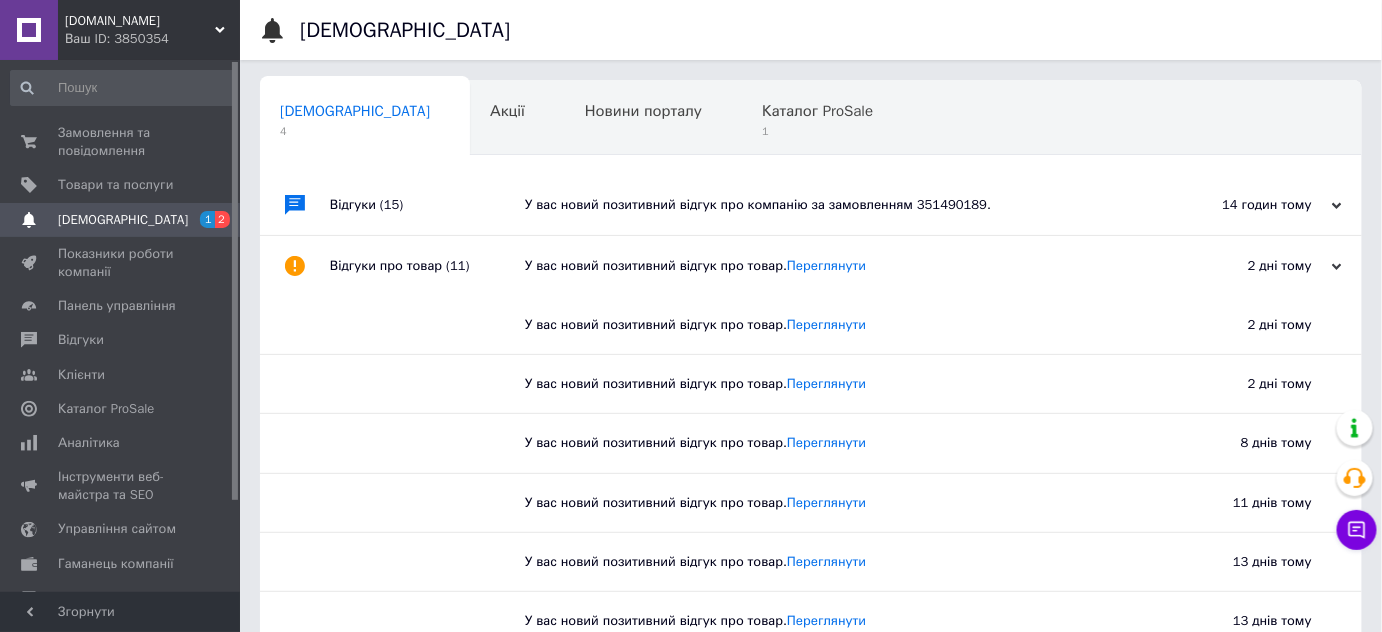 click on "У вас новий позитивний відгук про компанію за замовленням 351490189." at bounding box center [833, 205] 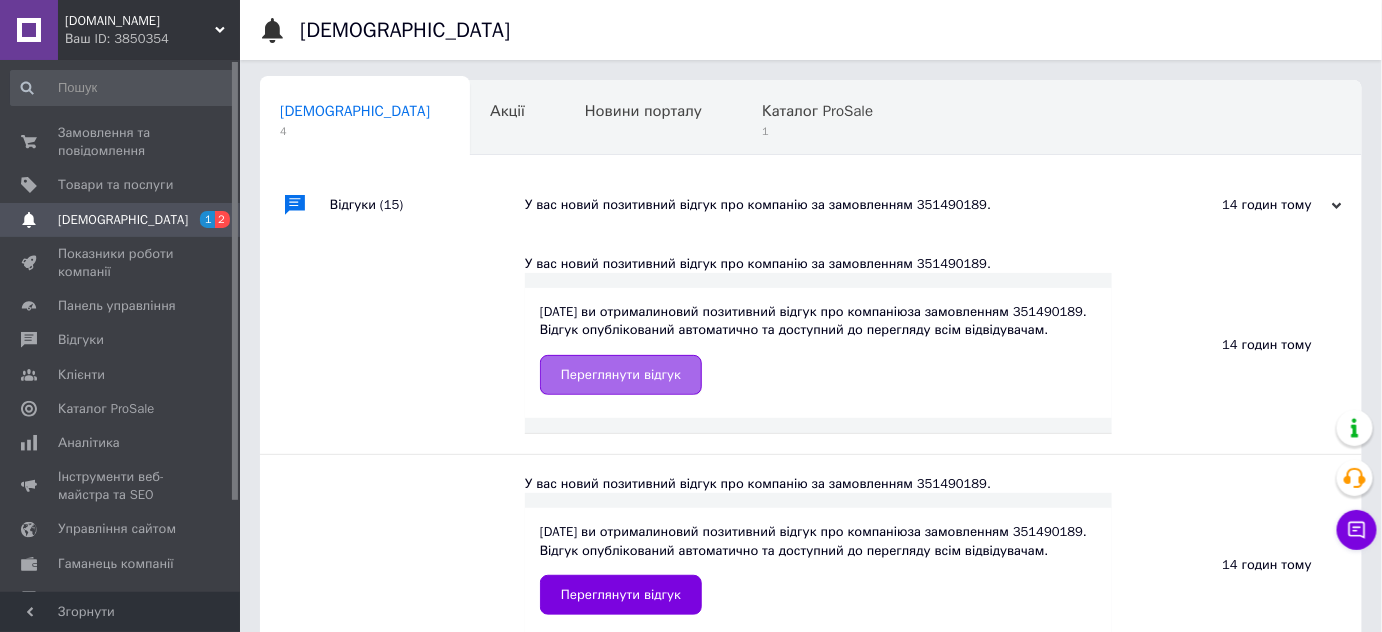 click on "Переглянути відгук" at bounding box center (621, 375) 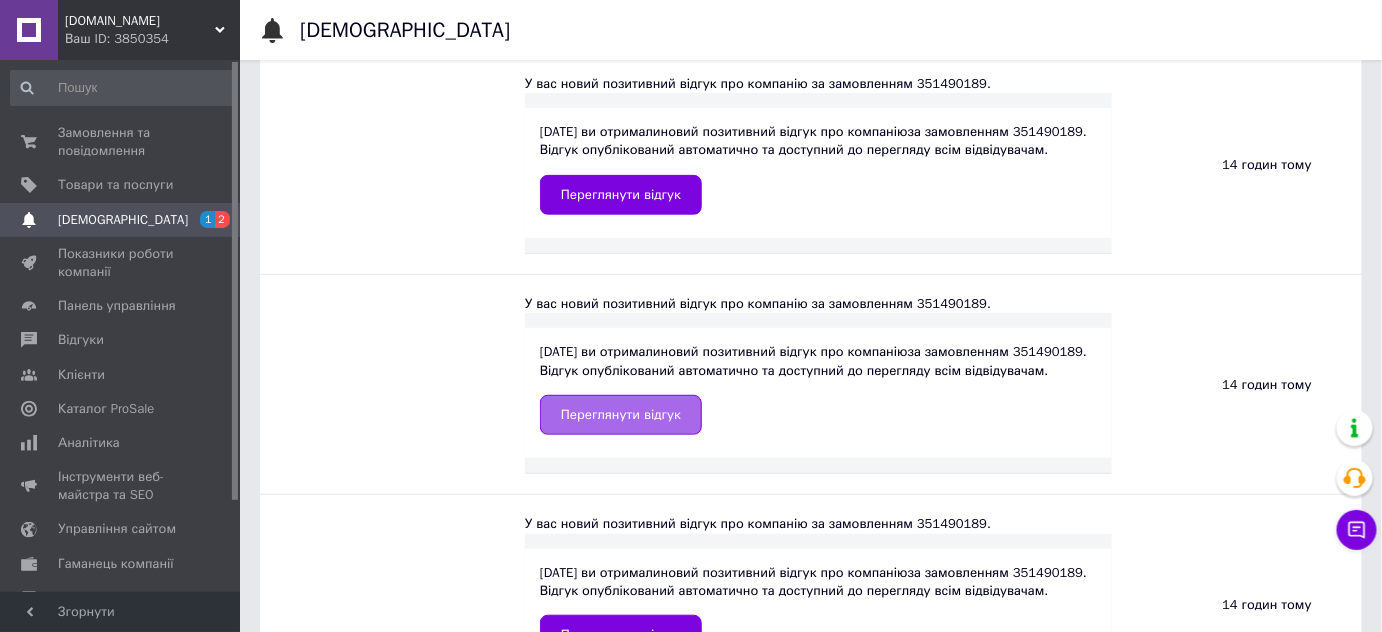 scroll, scrollTop: 181, scrollLeft: 0, axis: vertical 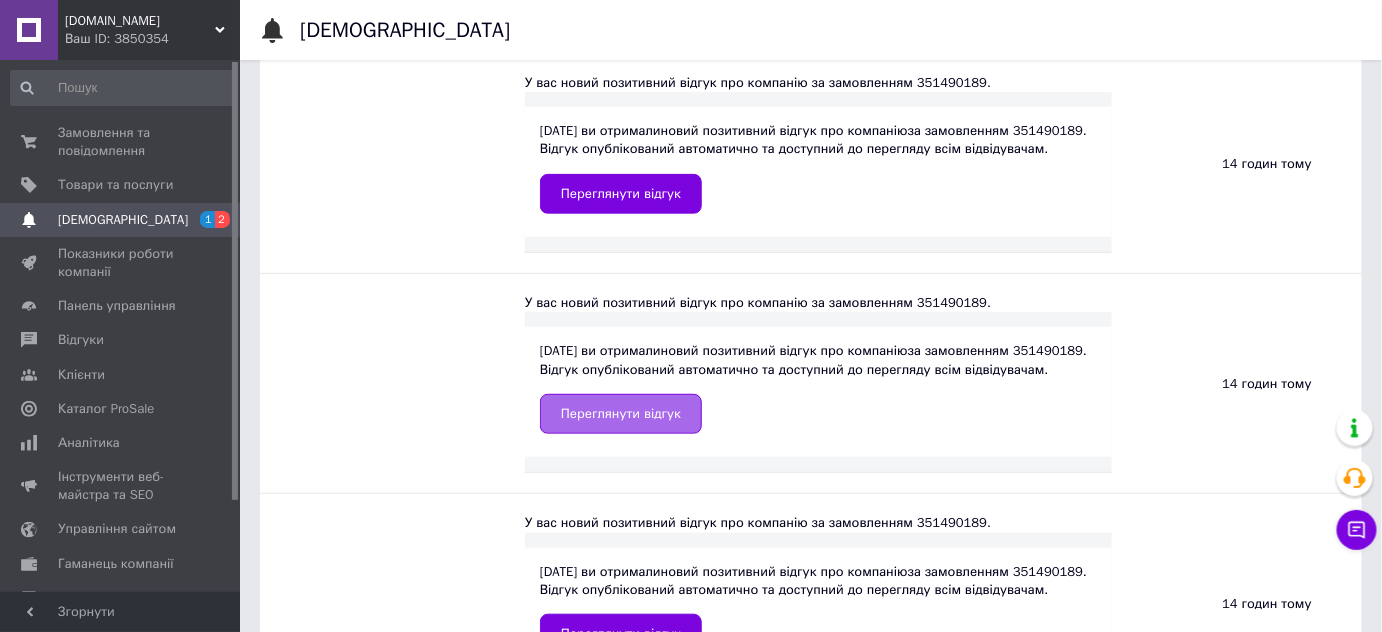 click on "Переглянути відгук" at bounding box center [621, 414] 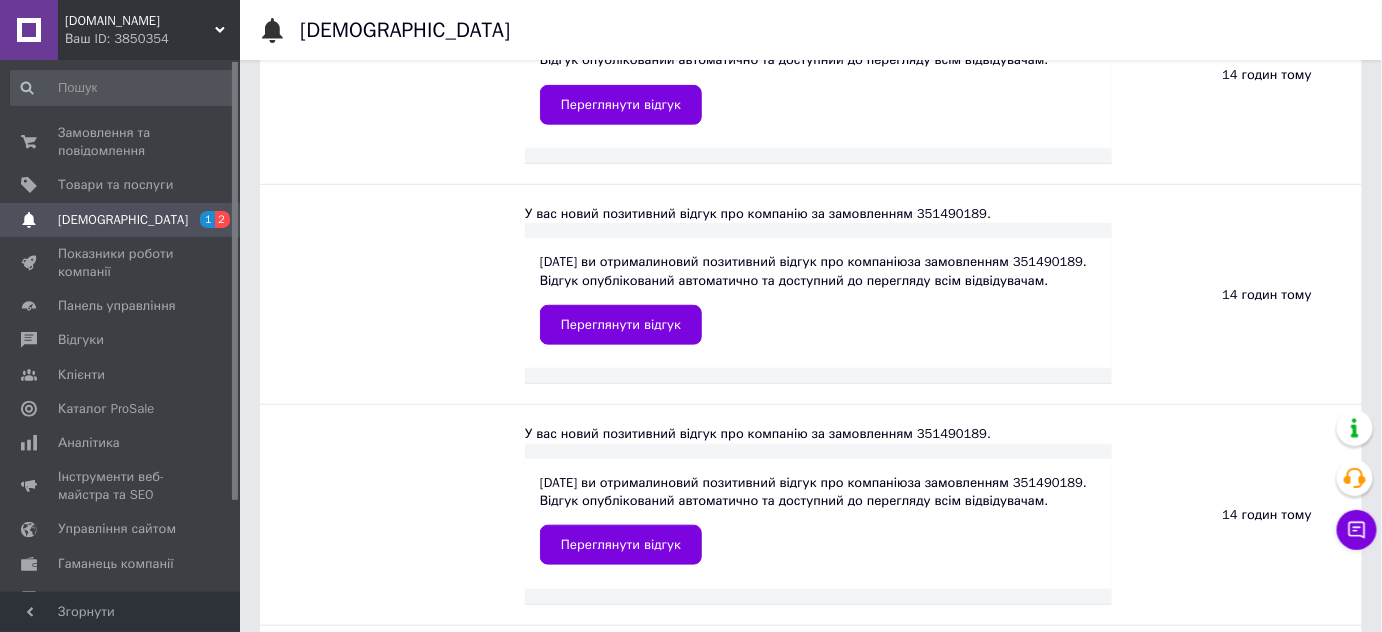 scroll, scrollTop: 363, scrollLeft: 0, axis: vertical 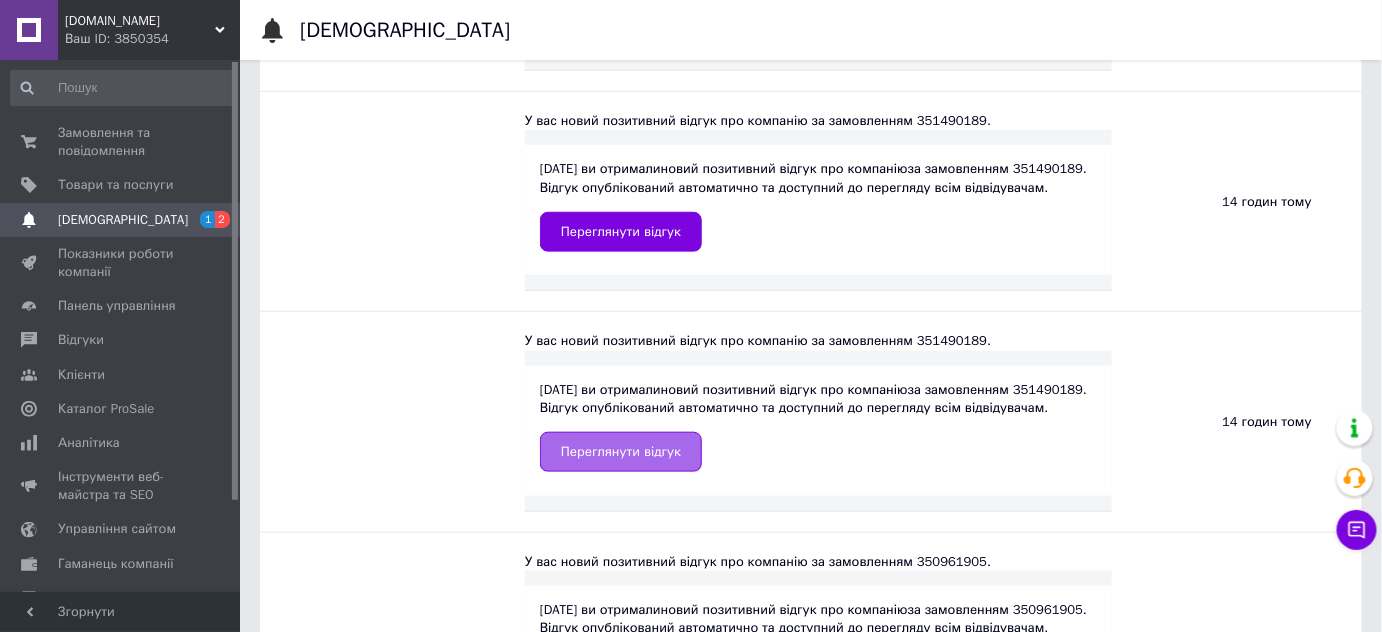 click on "Переглянути відгук" at bounding box center [621, 452] 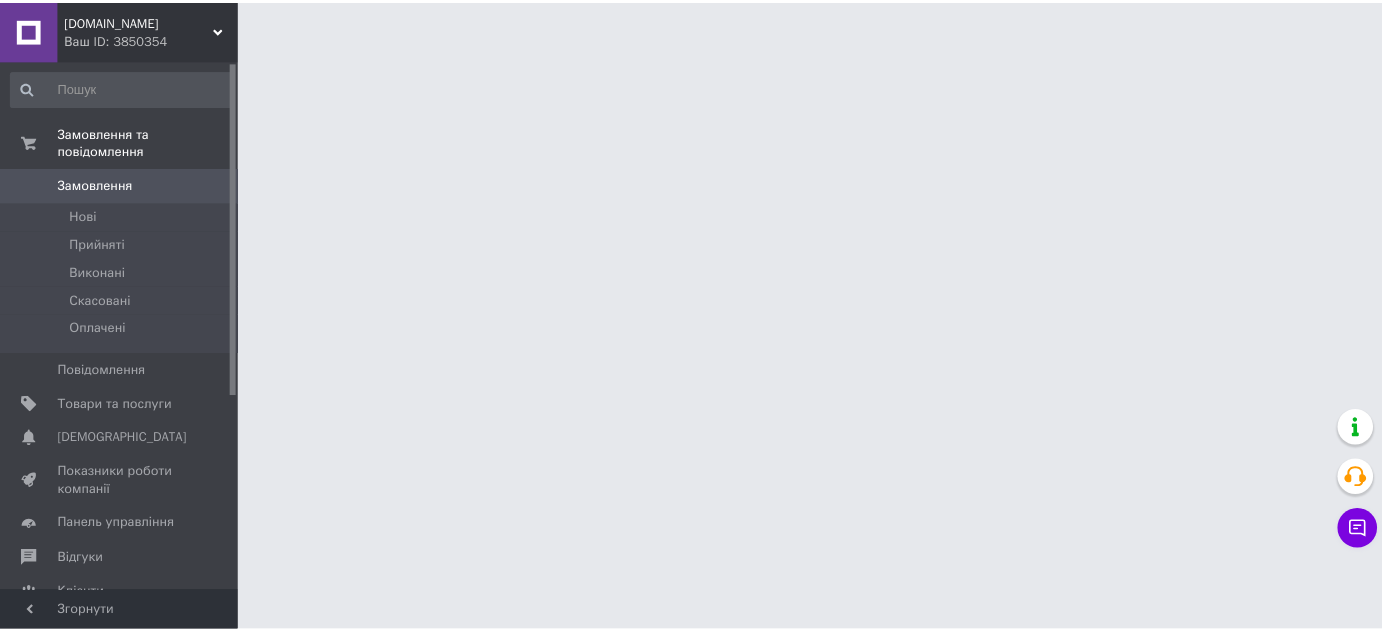 scroll, scrollTop: 0, scrollLeft: 0, axis: both 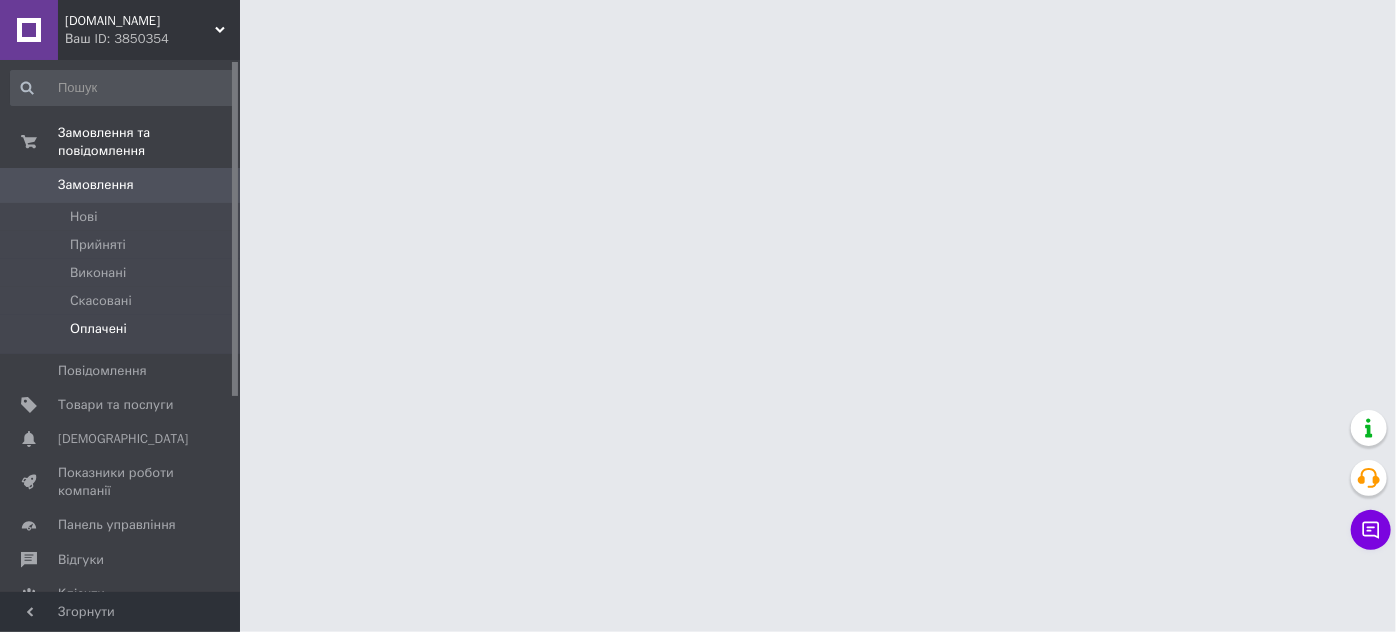 click on "Оплачені" at bounding box center (98, 329) 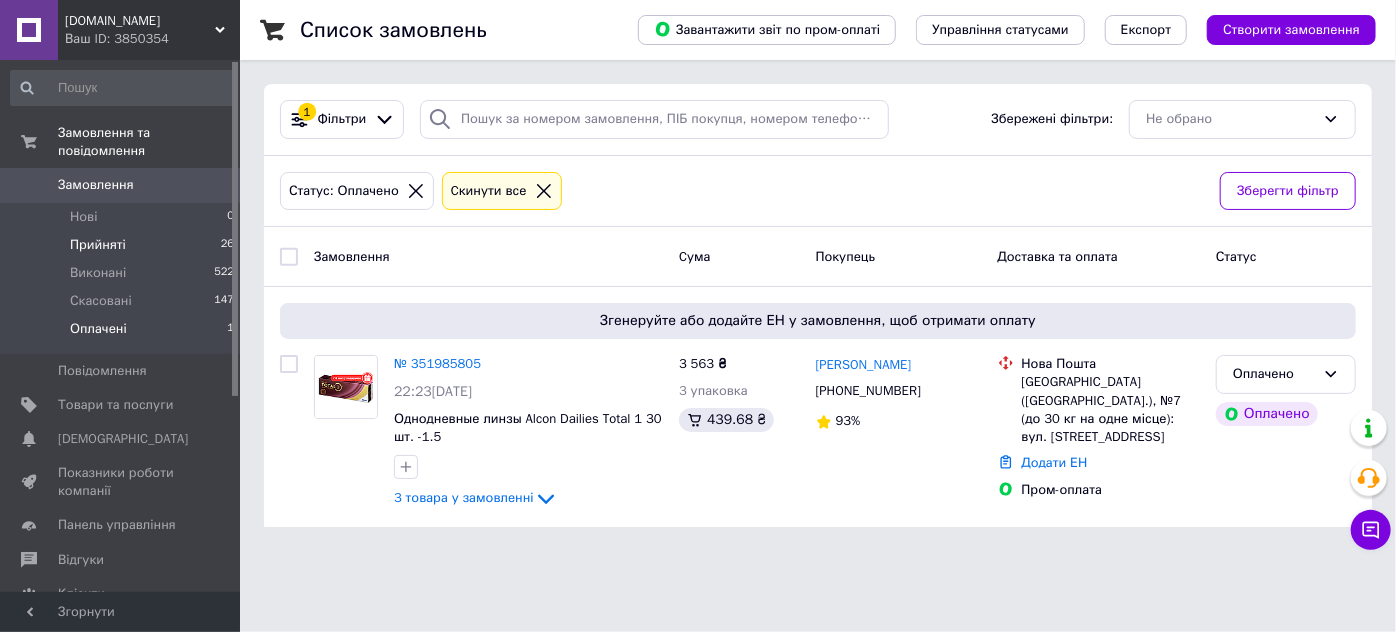 click on "Прийняті" at bounding box center (98, 245) 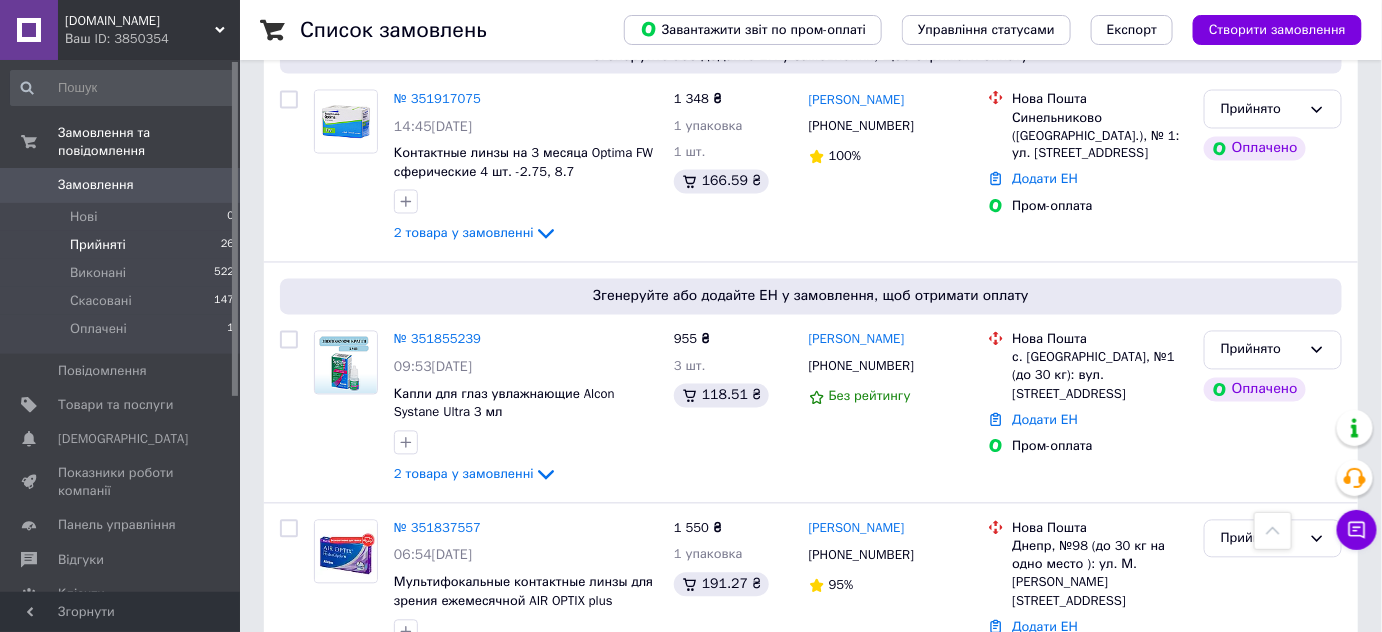 scroll, scrollTop: 1181, scrollLeft: 0, axis: vertical 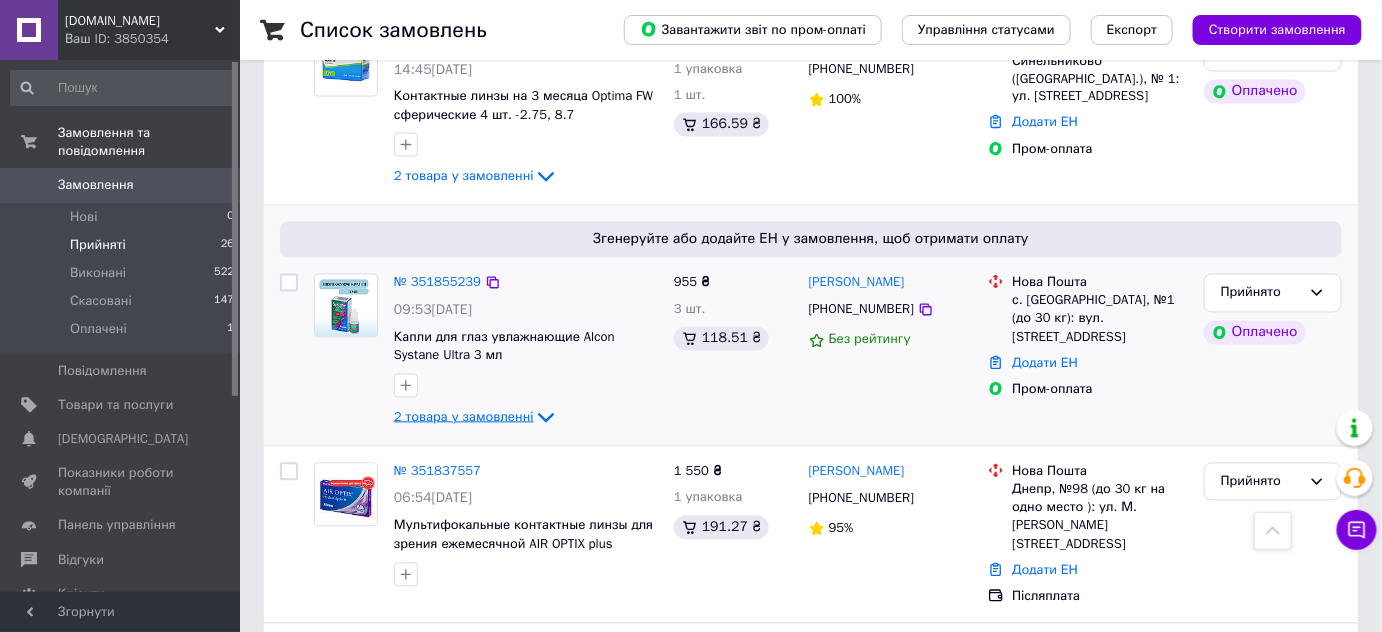 click on "2 товара у замовленні" at bounding box center [464, 417] 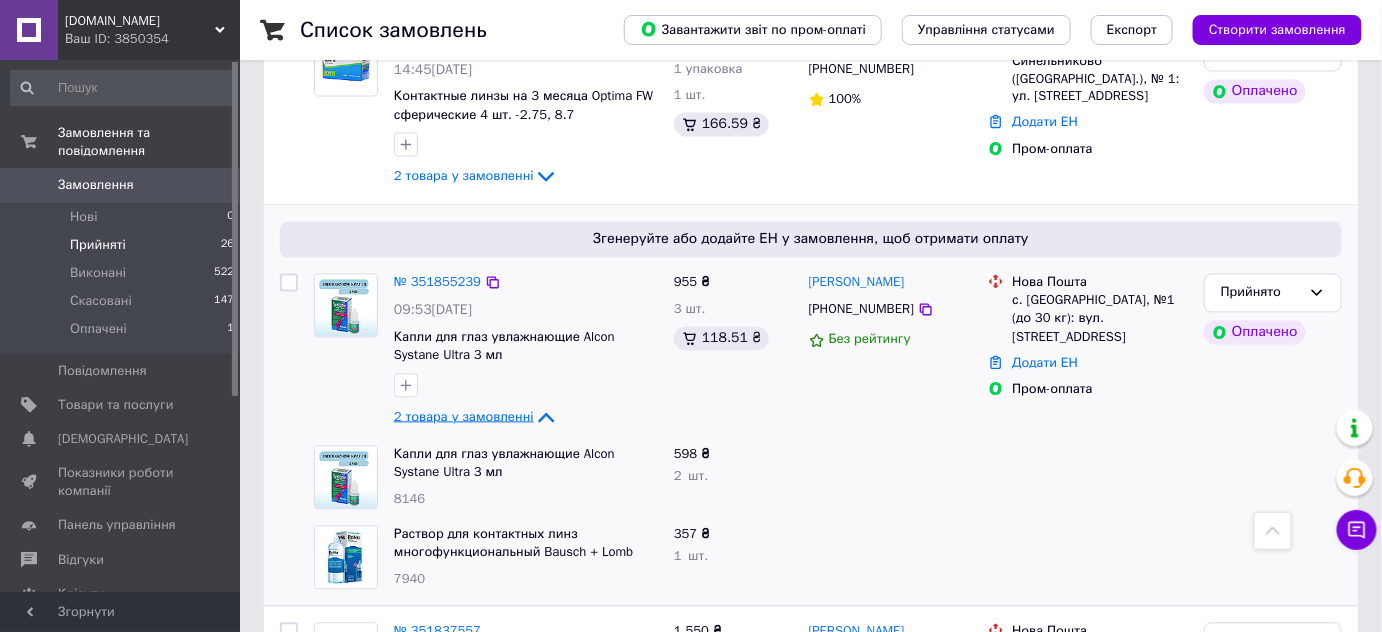 scroll, scrollTop: 1363, scrollLeft: 0, axis: vertical 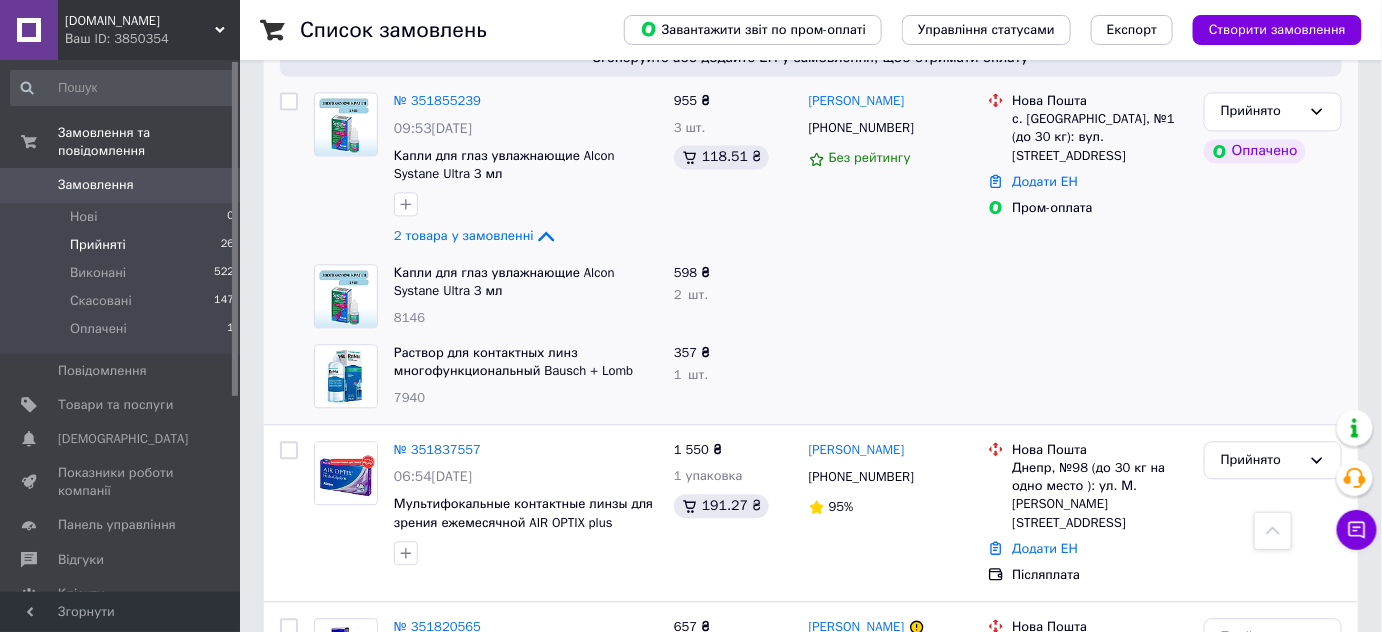 click on "Прийняті 26" at bounding box center (123, 245) 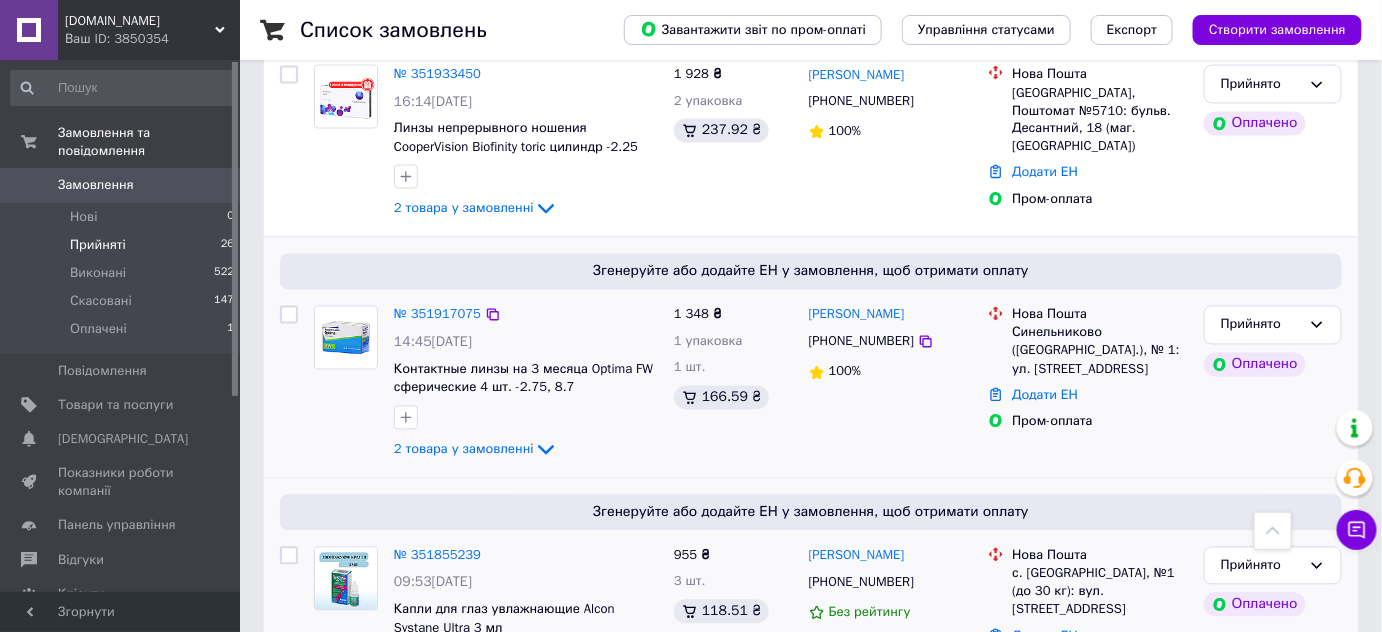 scroll, scrollTop: 1154, scrollLeft: 0, axis: vertical 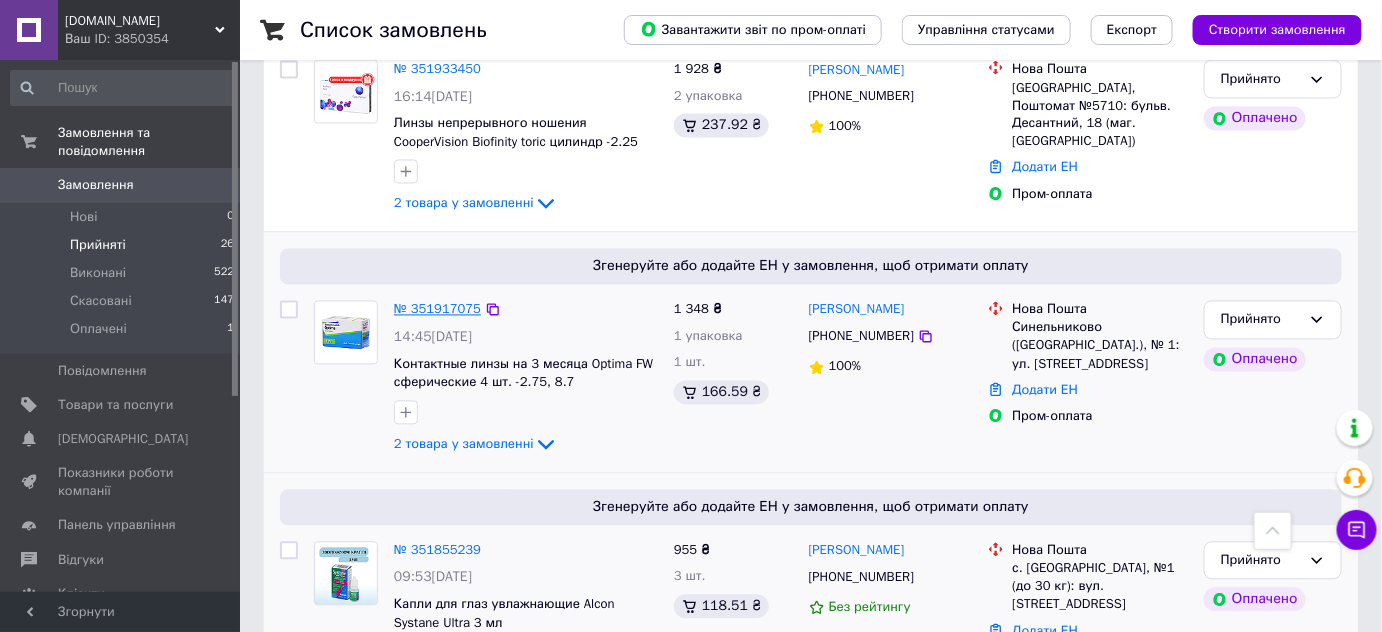 click on "№ 351917075" at bounding box center (437, 309) 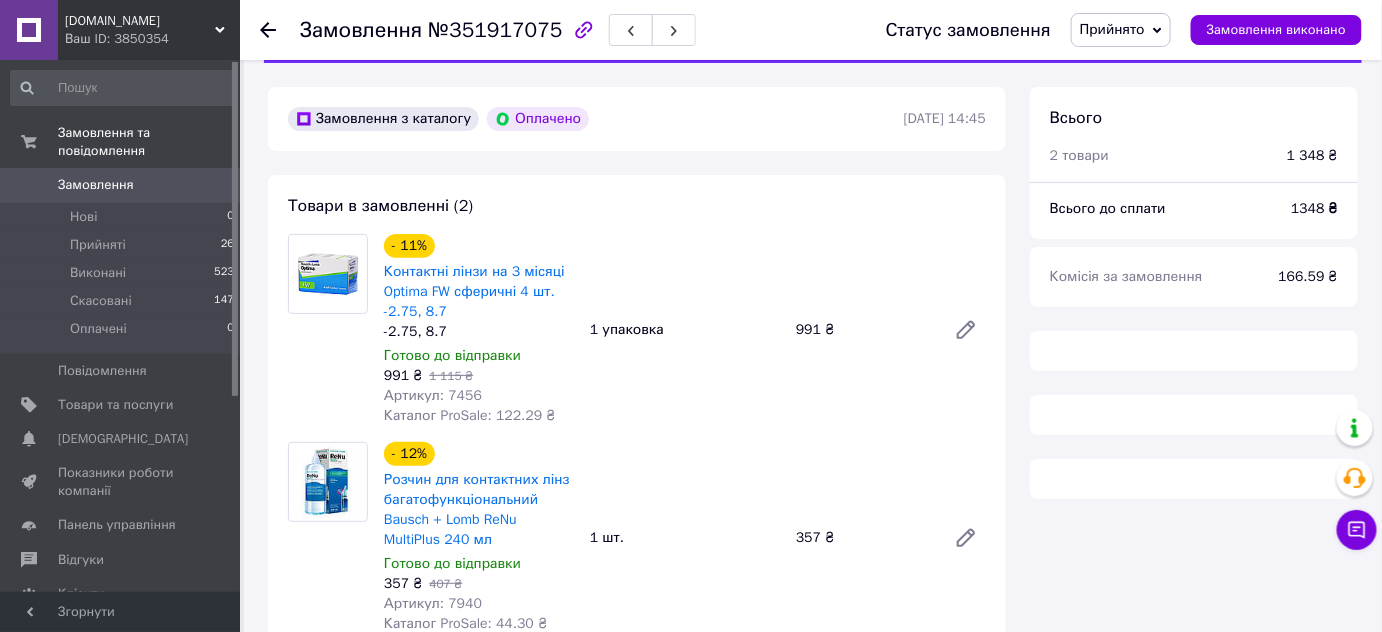 scroll, scrollTop: 90, scrollLeft: 0, axis: vertical 